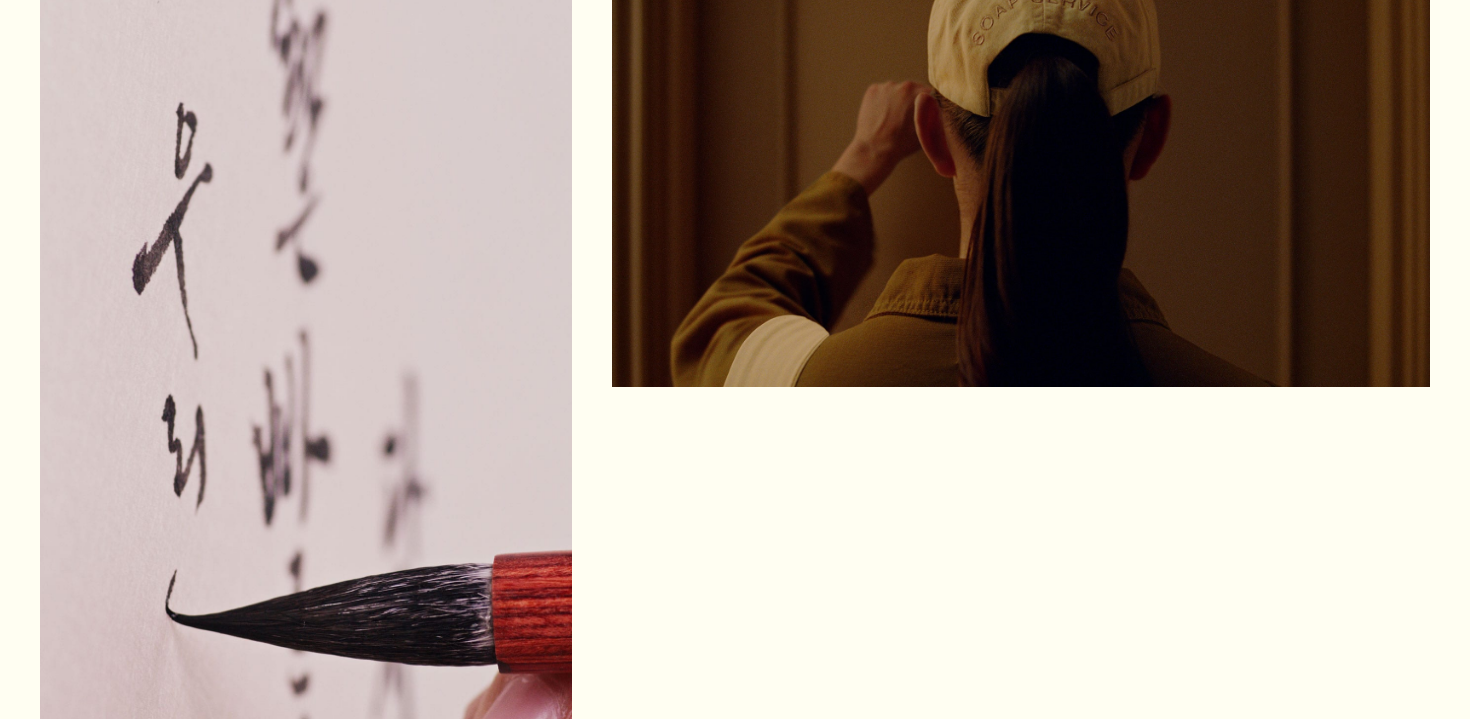 scroll, scrollTop: 0, scrollLeft: 0, axis: both 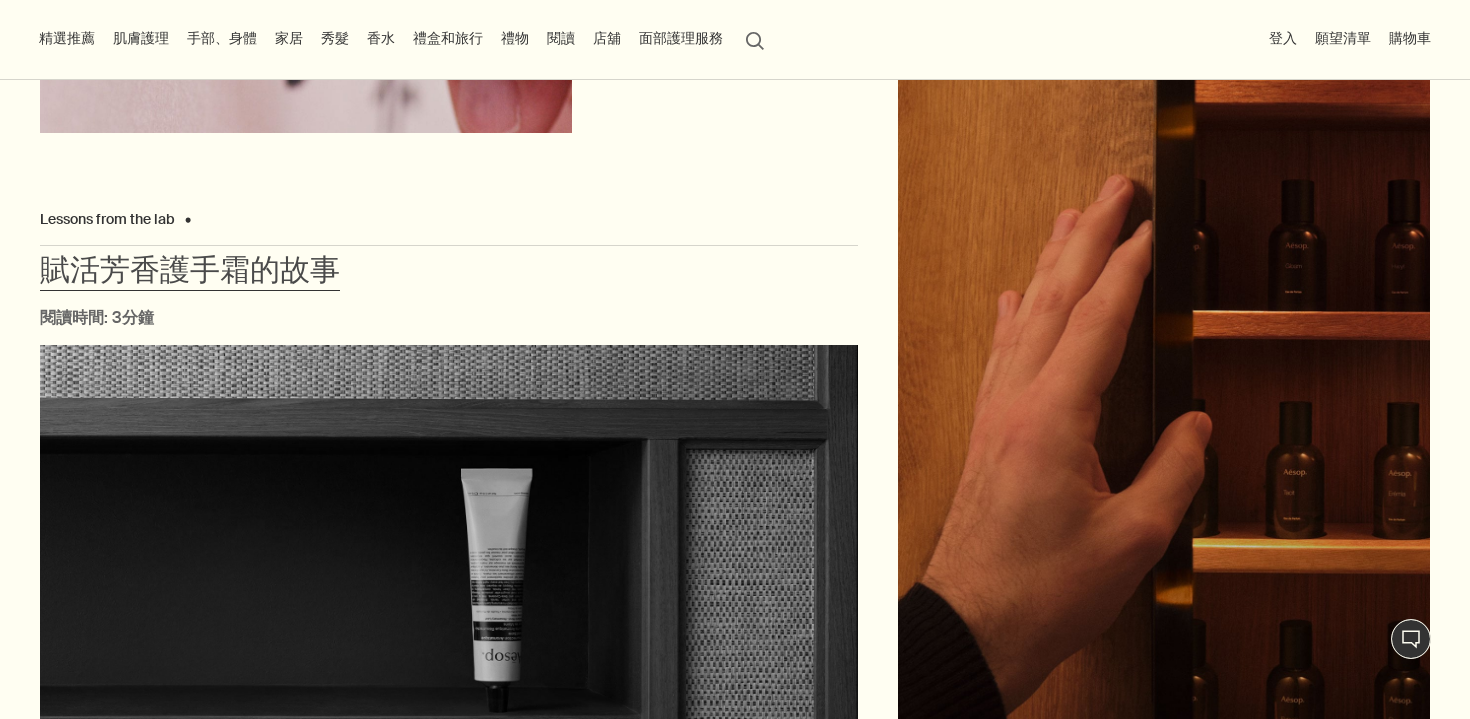 click at bounding box center (449, 575) 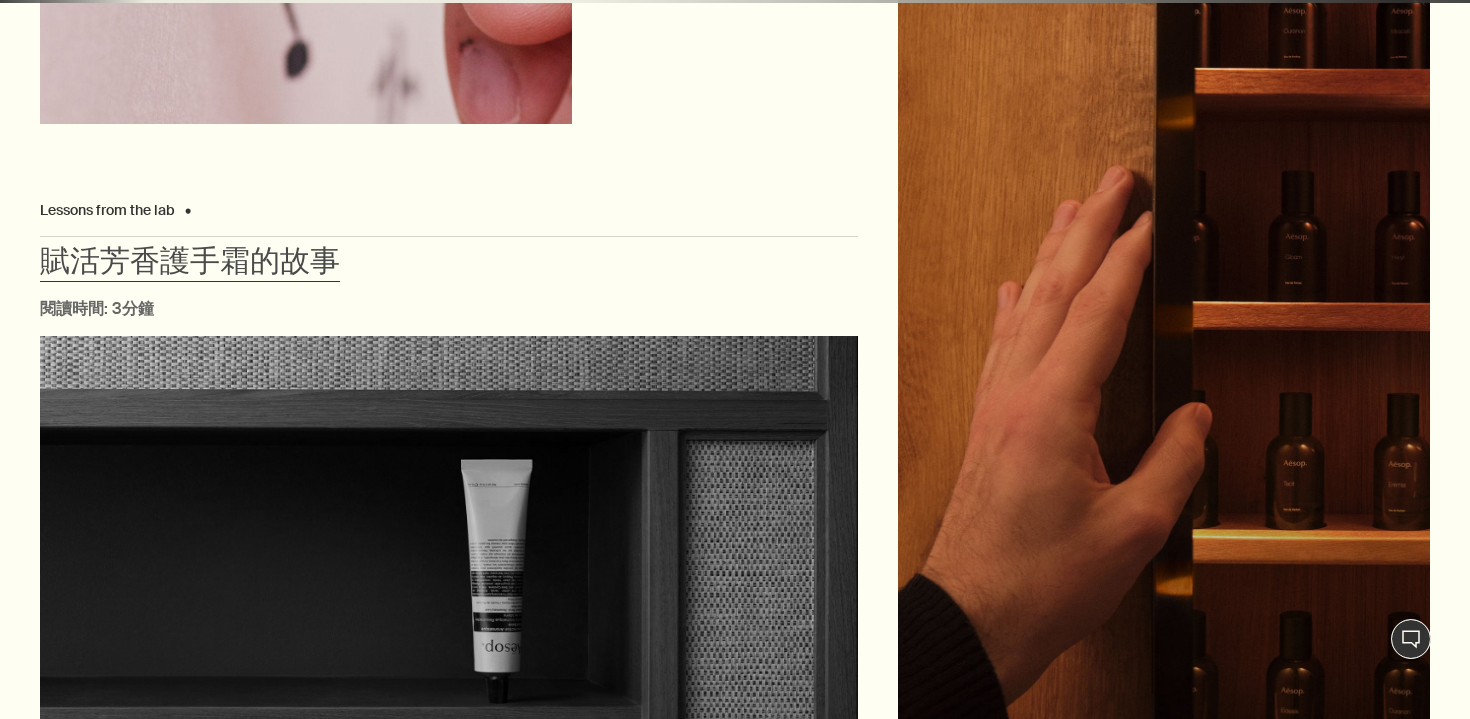 scroll, scrollTop: 2715, scrollLeft: 0, axis: vertical 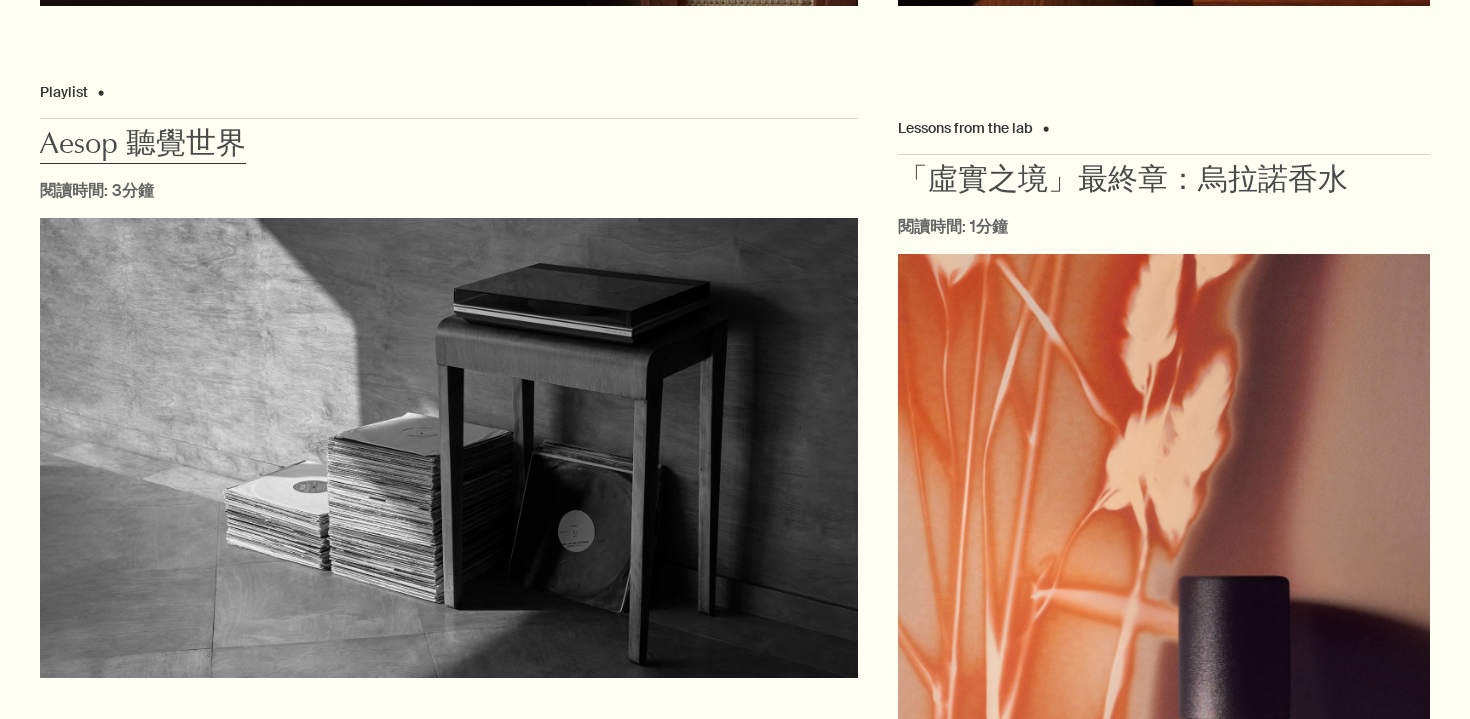 click at bounding box center (449, 448) 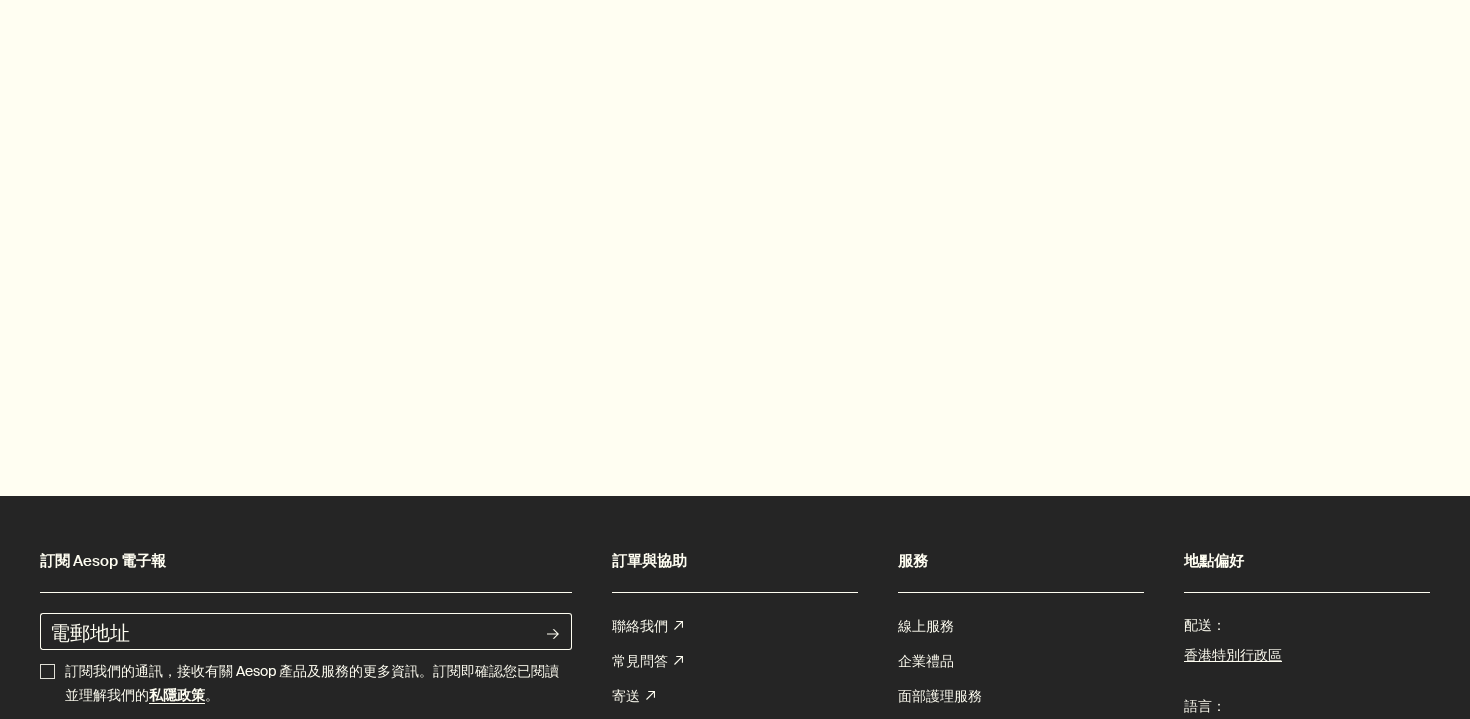scroll, scrollTop: 6374, scrollLeft: 0, axis: vertical 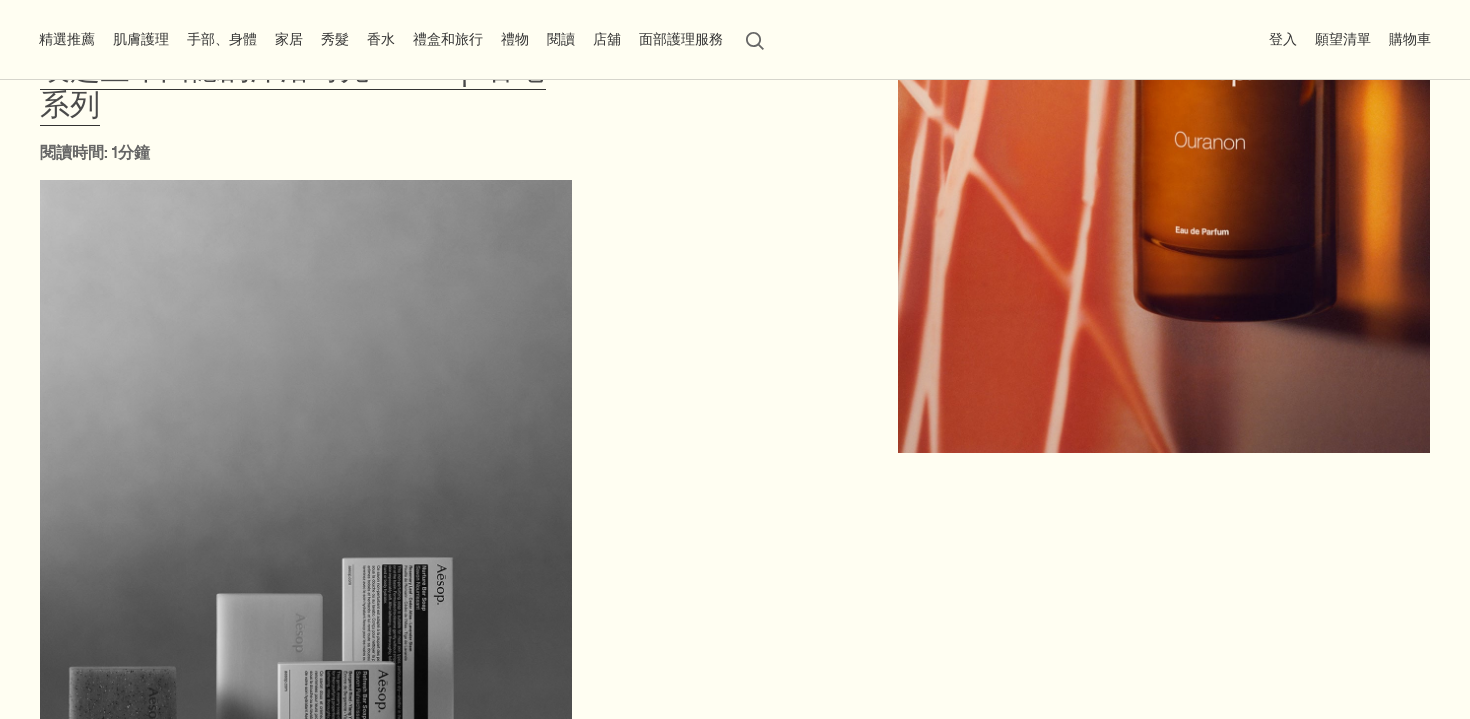 click at bounding box center [306, 653] 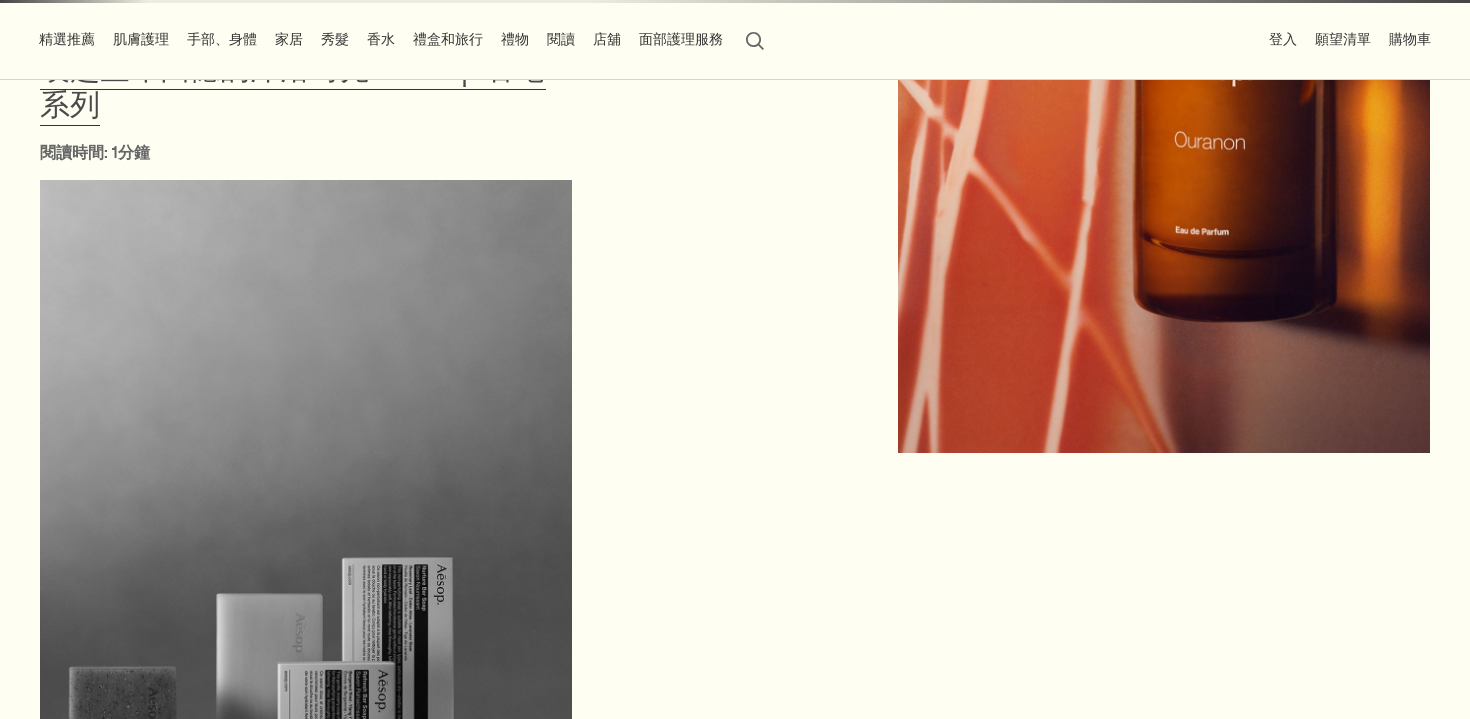 scroll, scrollTop: 4205, scrollLeft: 0, axis: vertical 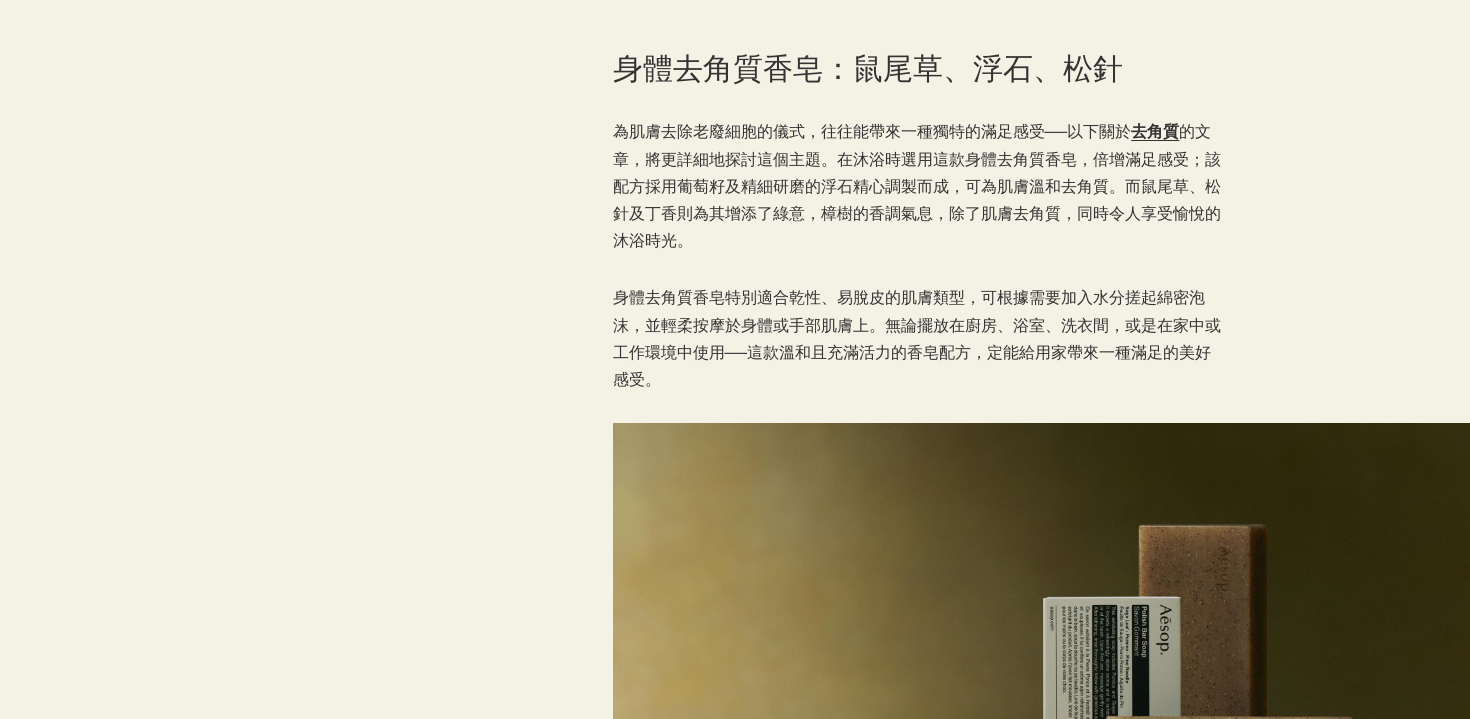 click on "身體去角質香皂：鼠尾草、浮石、松針 為肌膚去除老廢細胞的儀式，往往能帶來一種獨特的滿足感受──以下關於 去角質 的文章，將更詳細地探討這個主題。在沐浴時選用這款身體去角質香皂，倍增滿足感受；該配方採用葡萄籽及精細研磨的浮石精心調製而成，可為肌膚溫和去角質。而鼠尾草、松針及丁香則為其增添了綠意，樟樹的香調氣息，除了肌膚去角質，同時令人享受愉悅的沐浴時光。 身體去角質香皂特別適合乾性、易脫皮的肌膚類型，可根據需要加入水分搓起綿密泡沫，並輕柔按摩於身體或手部肌膚上。無論擺放在廚房、浴室、洗衣間，或是在家中或工作環境中使用──這款溫和且充滿活力的香皂配方，定能給用家帶來一種滿足的美好感受。" at bounding box center (735, 236) 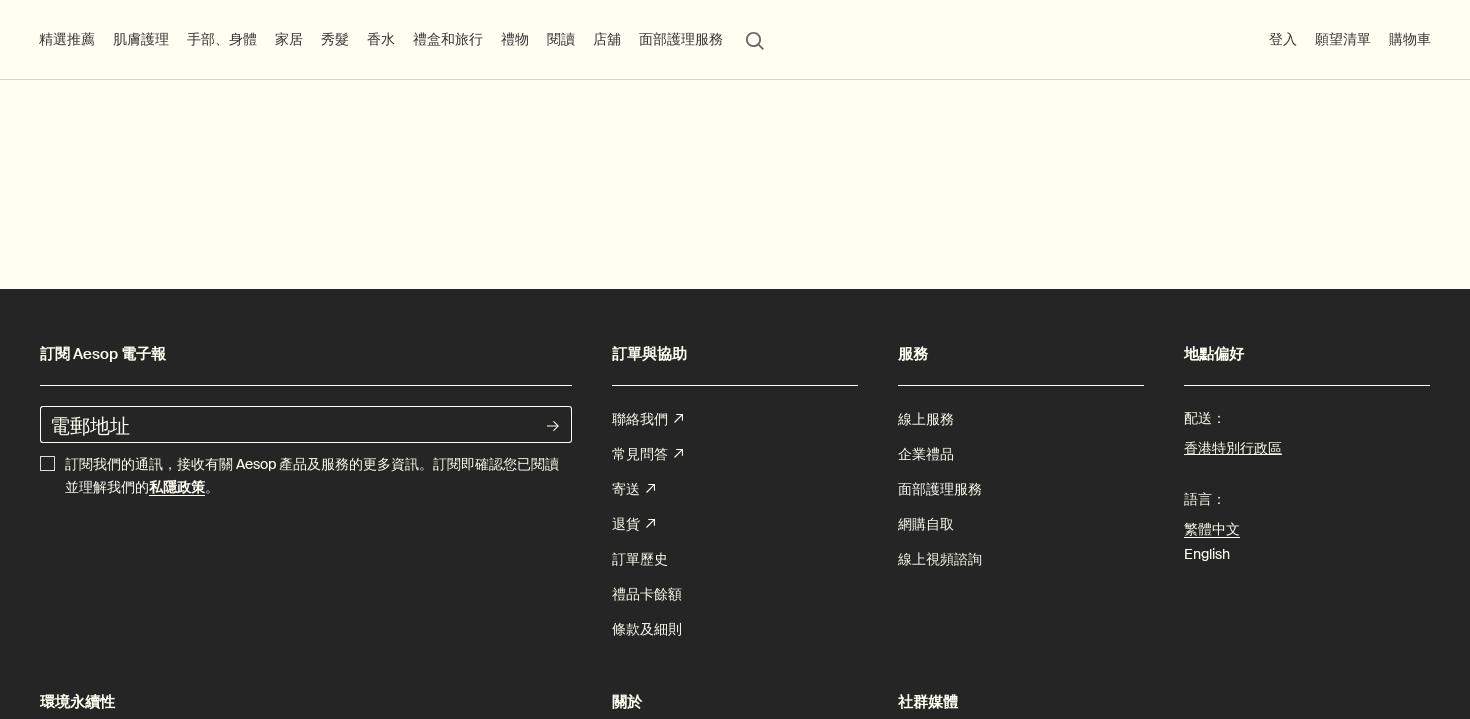 scroll, scrollTop: 4407, scrollLeft: 0, axis: vertical 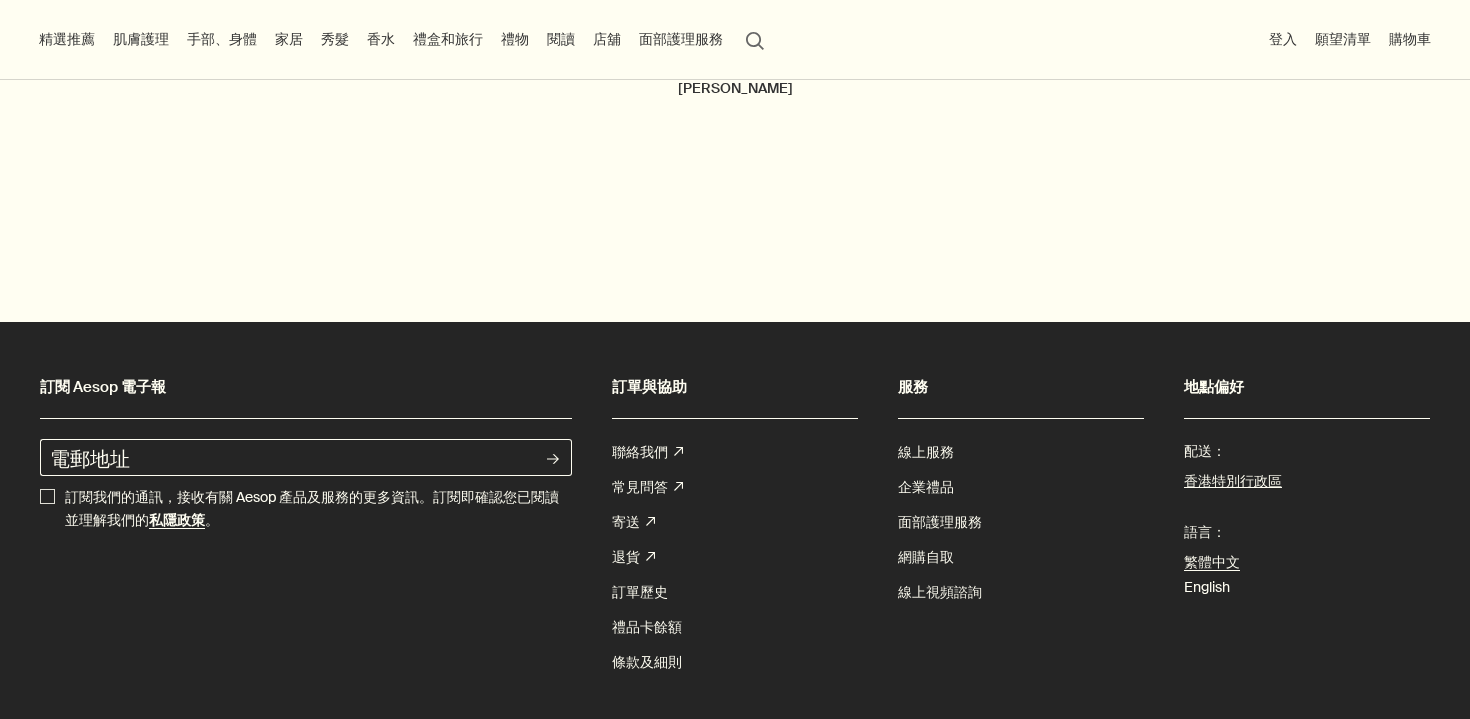 click at bounding box center (735, -501) 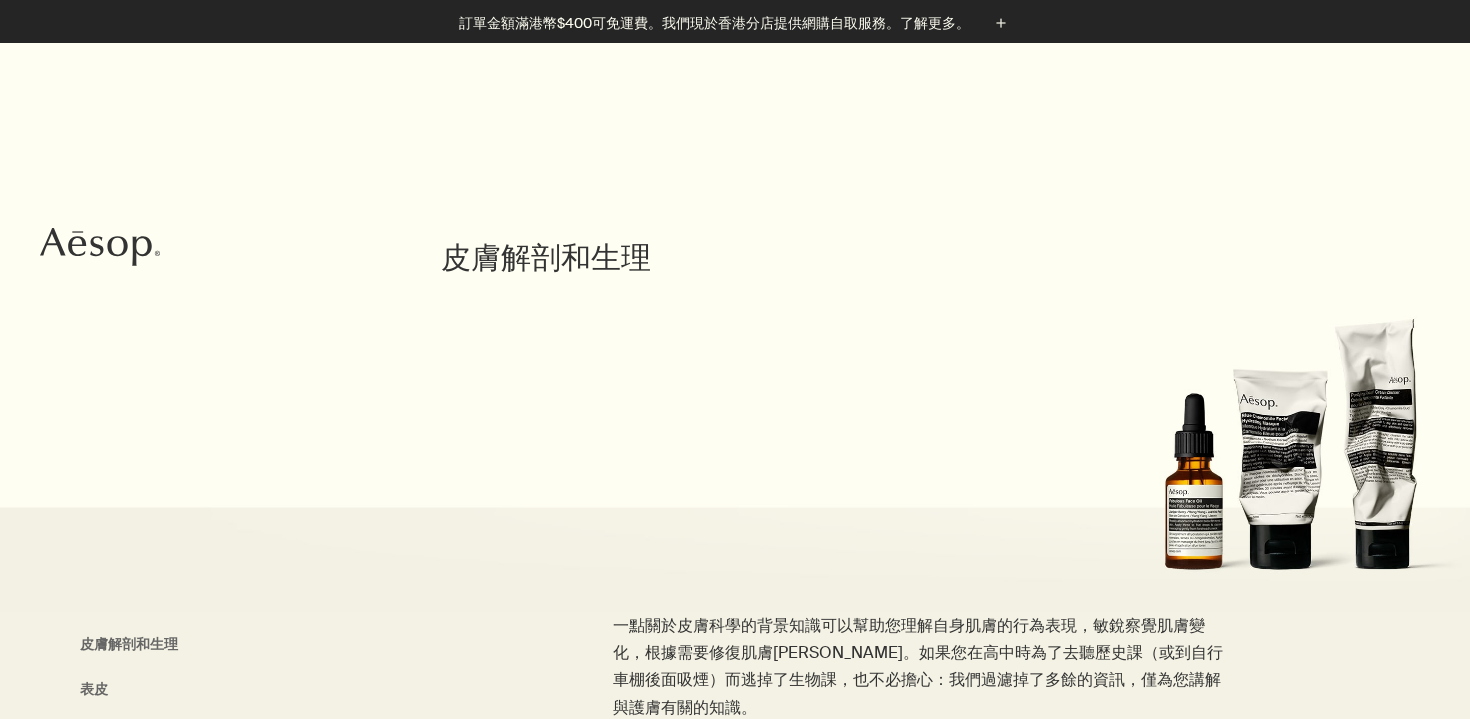 scroll, scrollTop: 725, scrollLeft: 0, axis: vertical 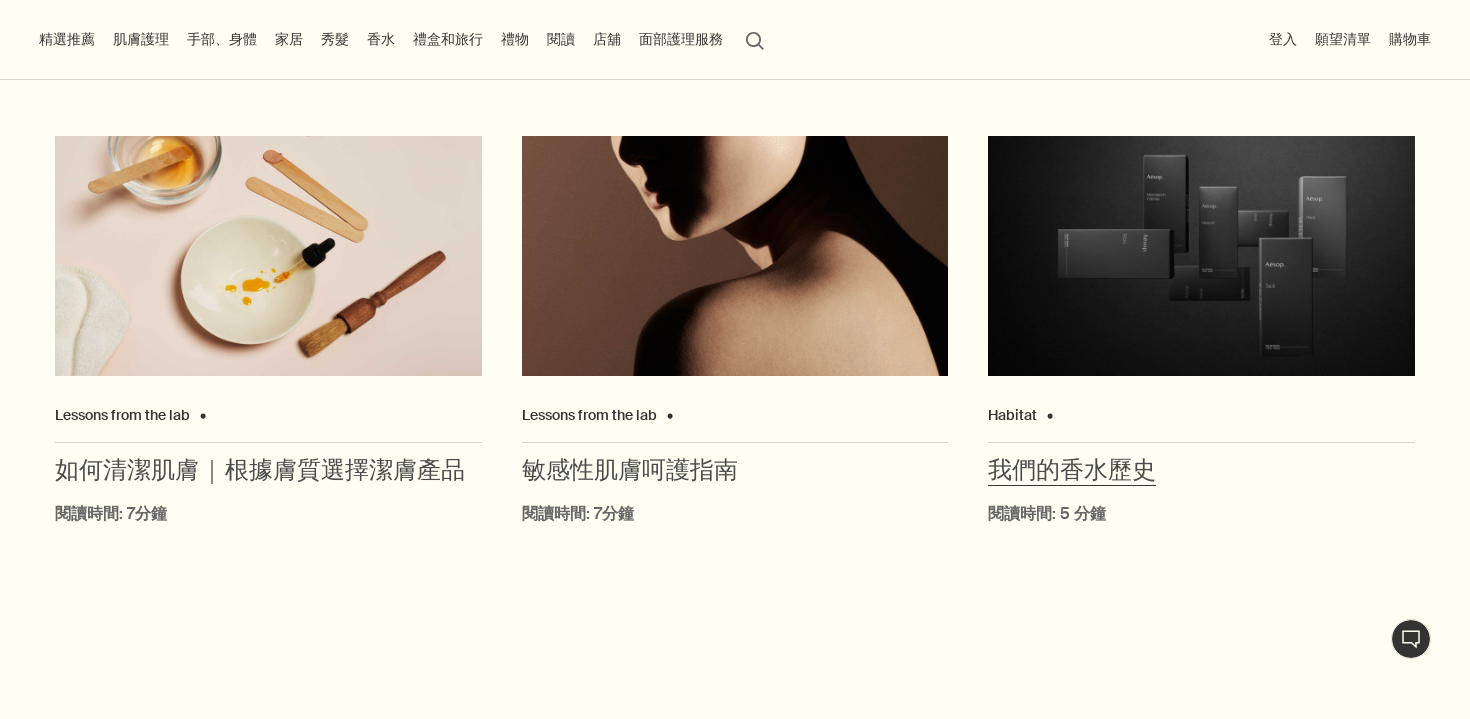 click at bounding box center [1201, 256] 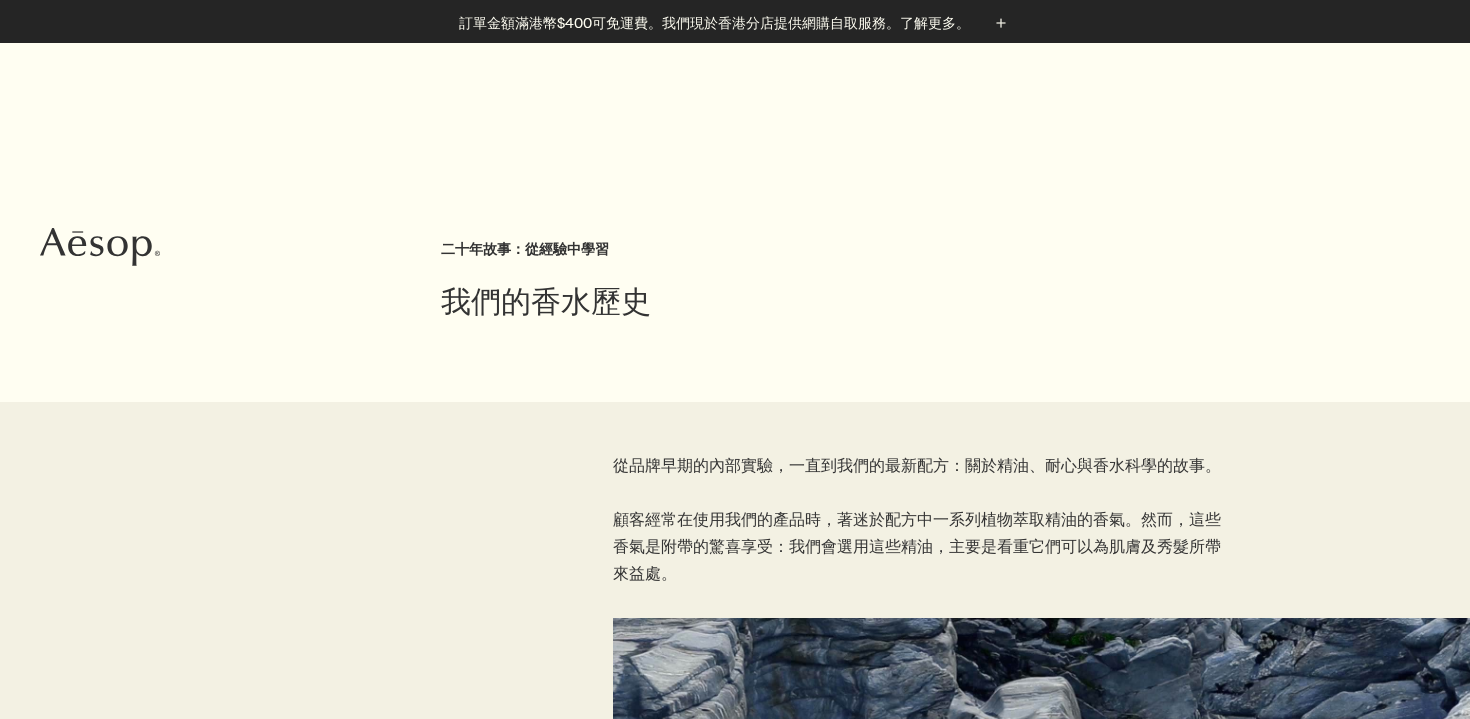 scroll, scrollTop: 1072, scrollLeft: 0, axis: vertical 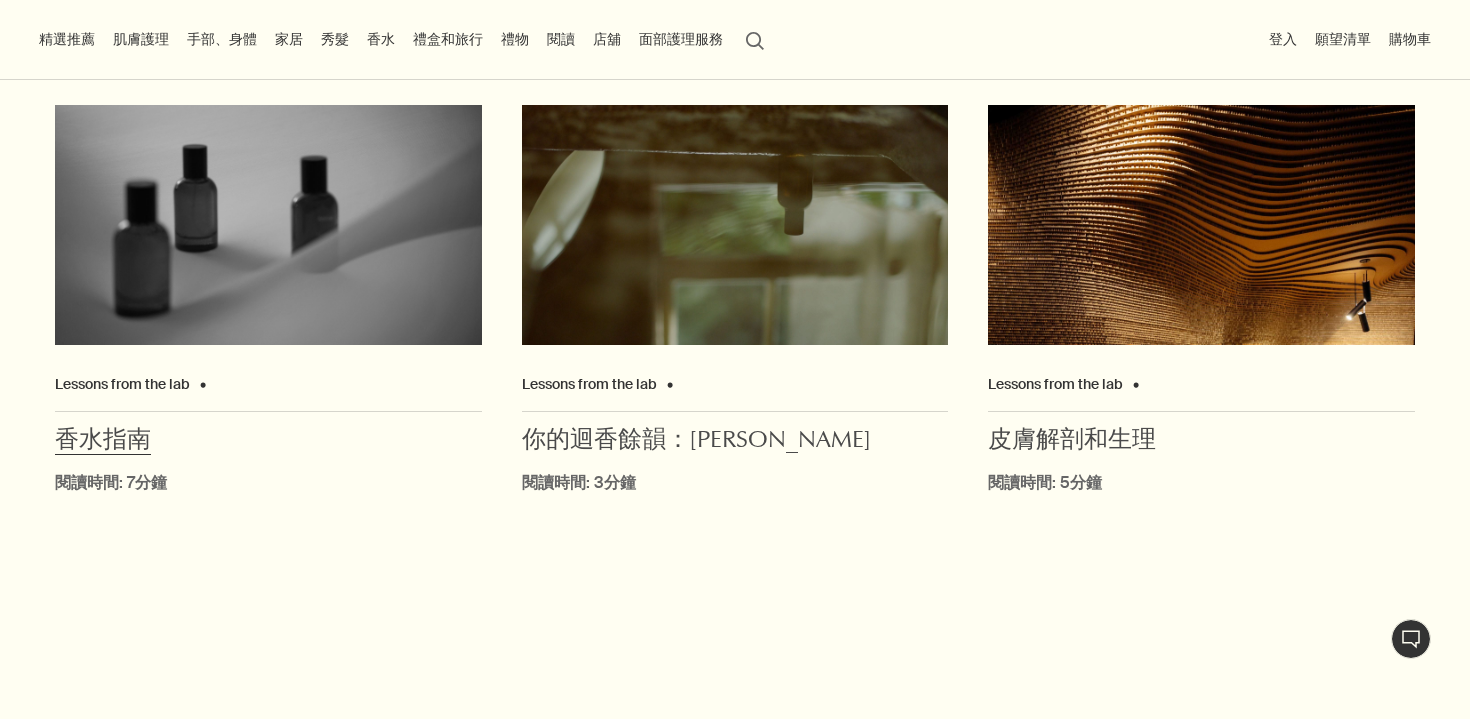 click at bounding box center [268, 225] 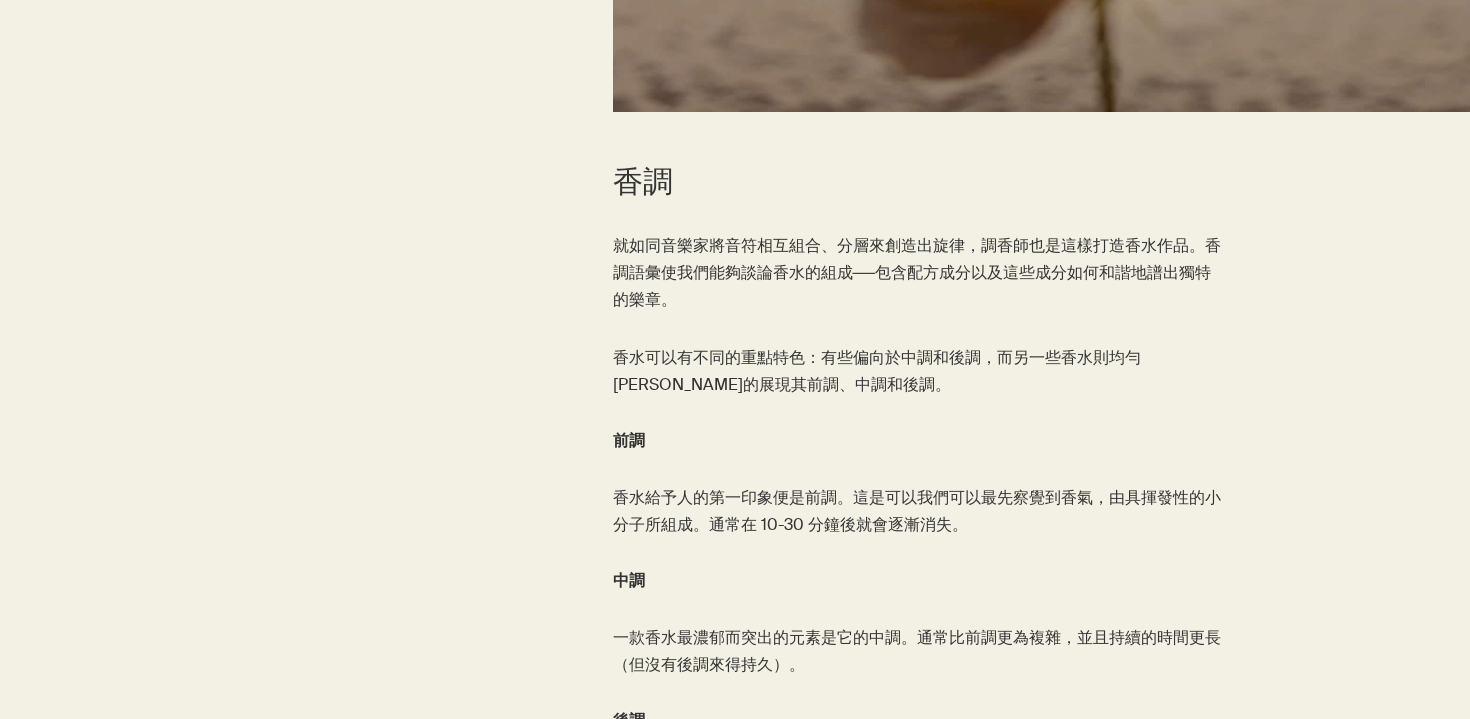 scroll, scrollTop: 1256, scrollLeft: 0, axis: vertical 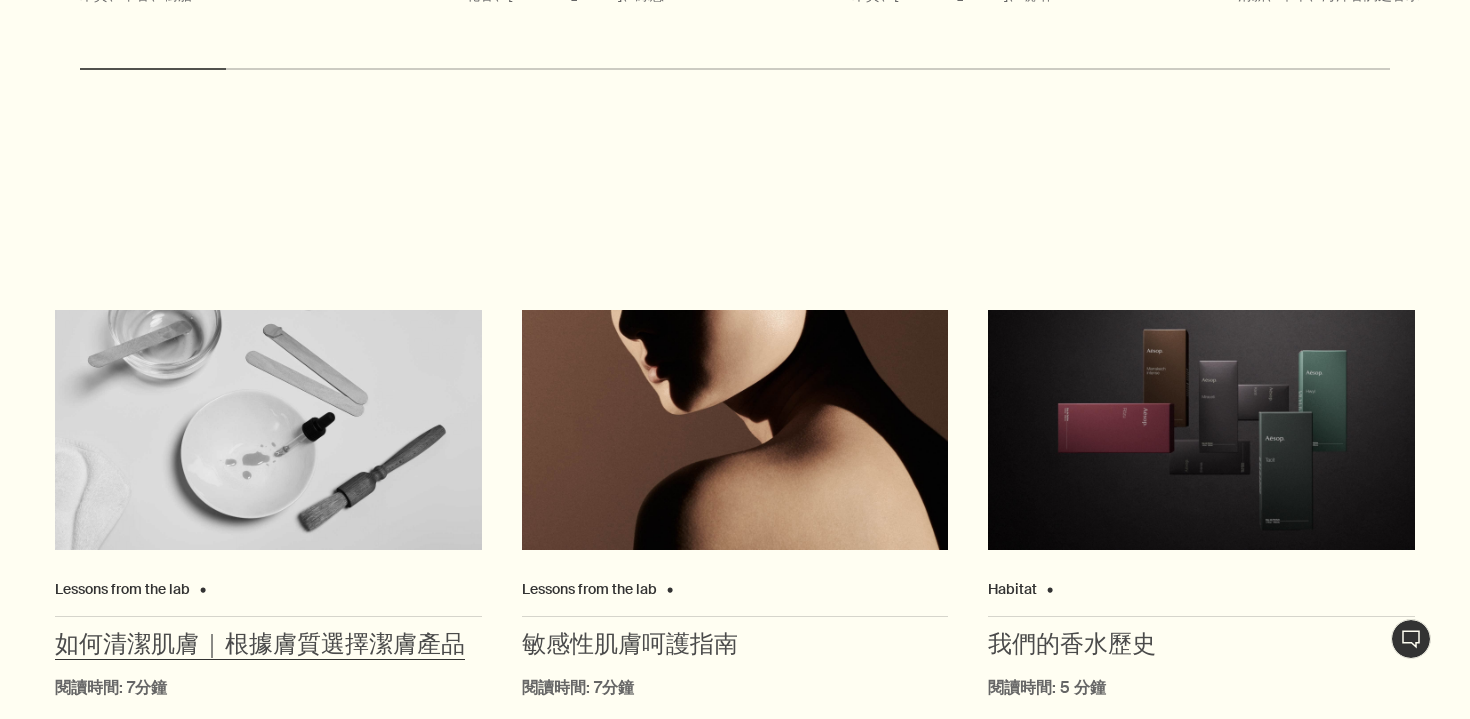 click at bounding box center (268, 430) 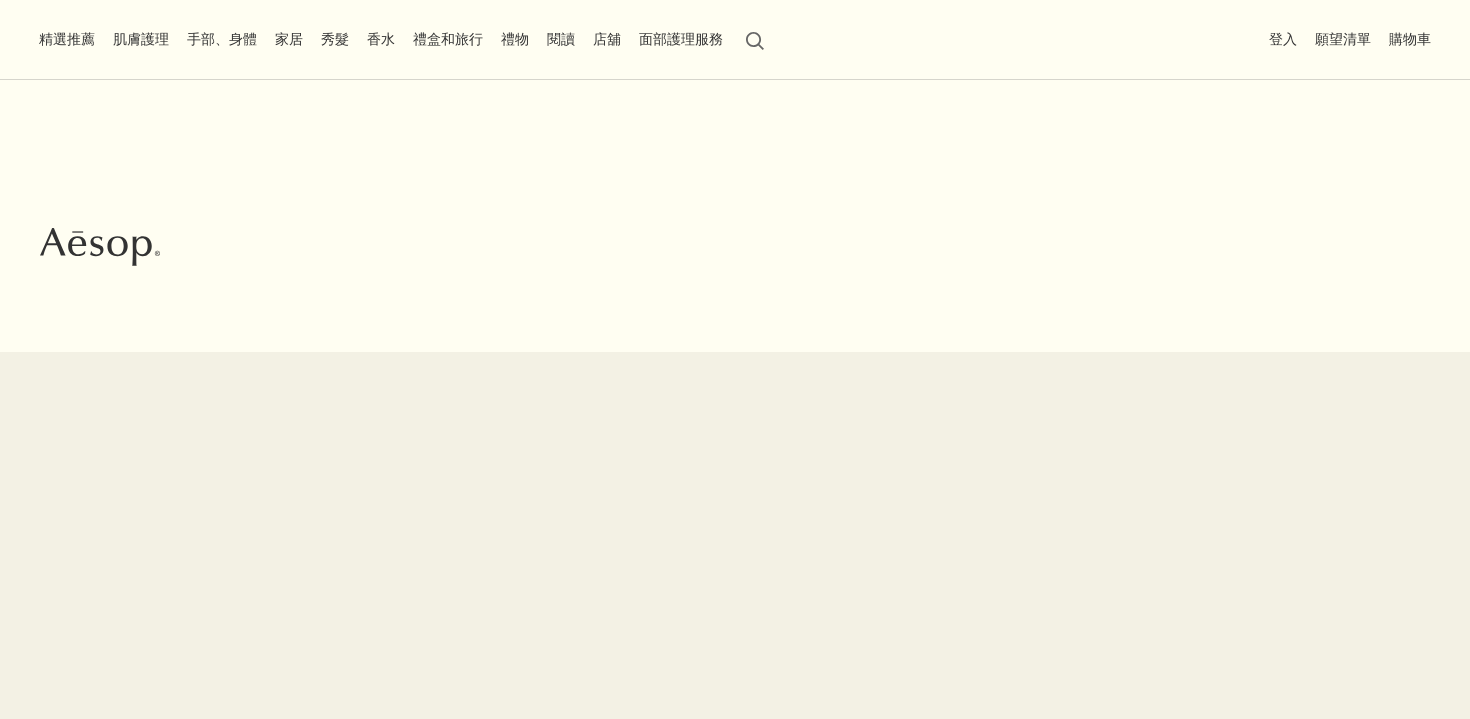 scroll, scrollTop: 0, scrollLeft: 0, axis: both 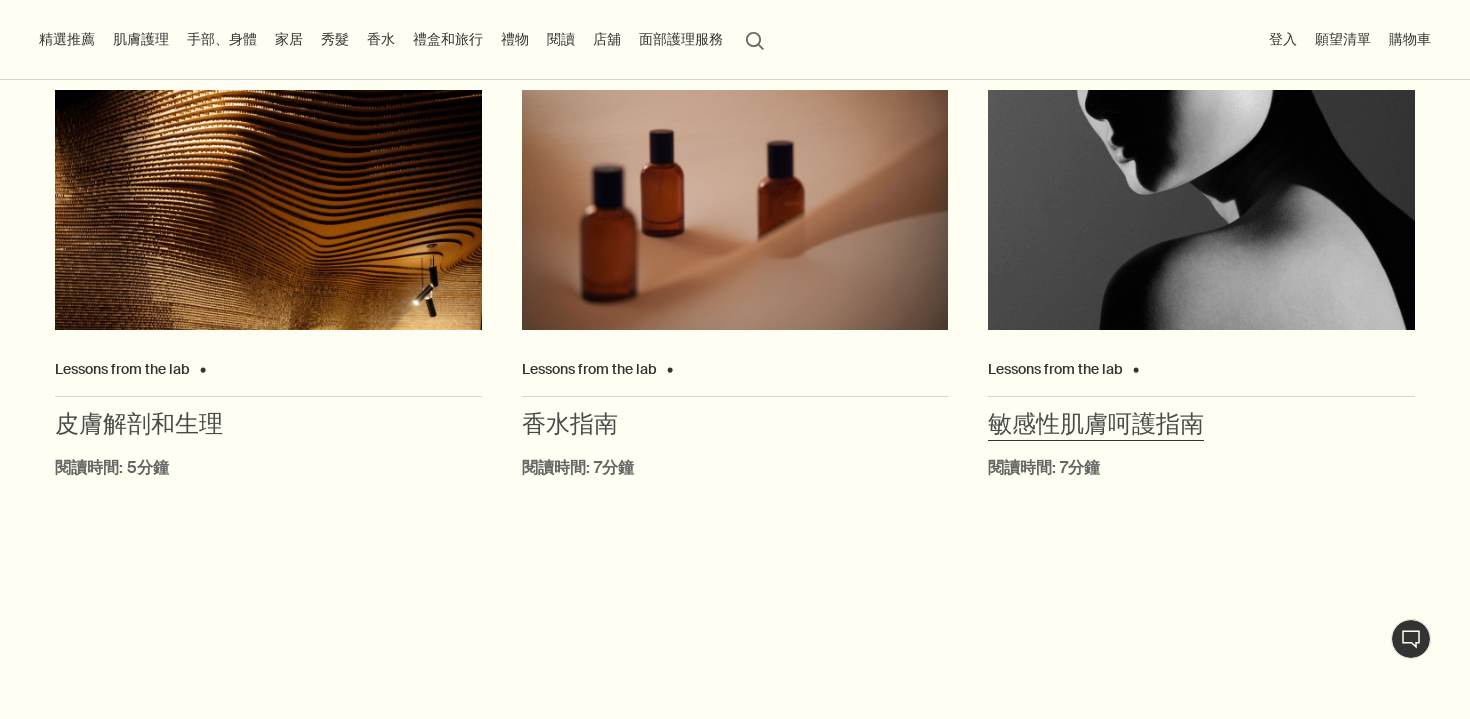 click at bounding box center [1201, 210] 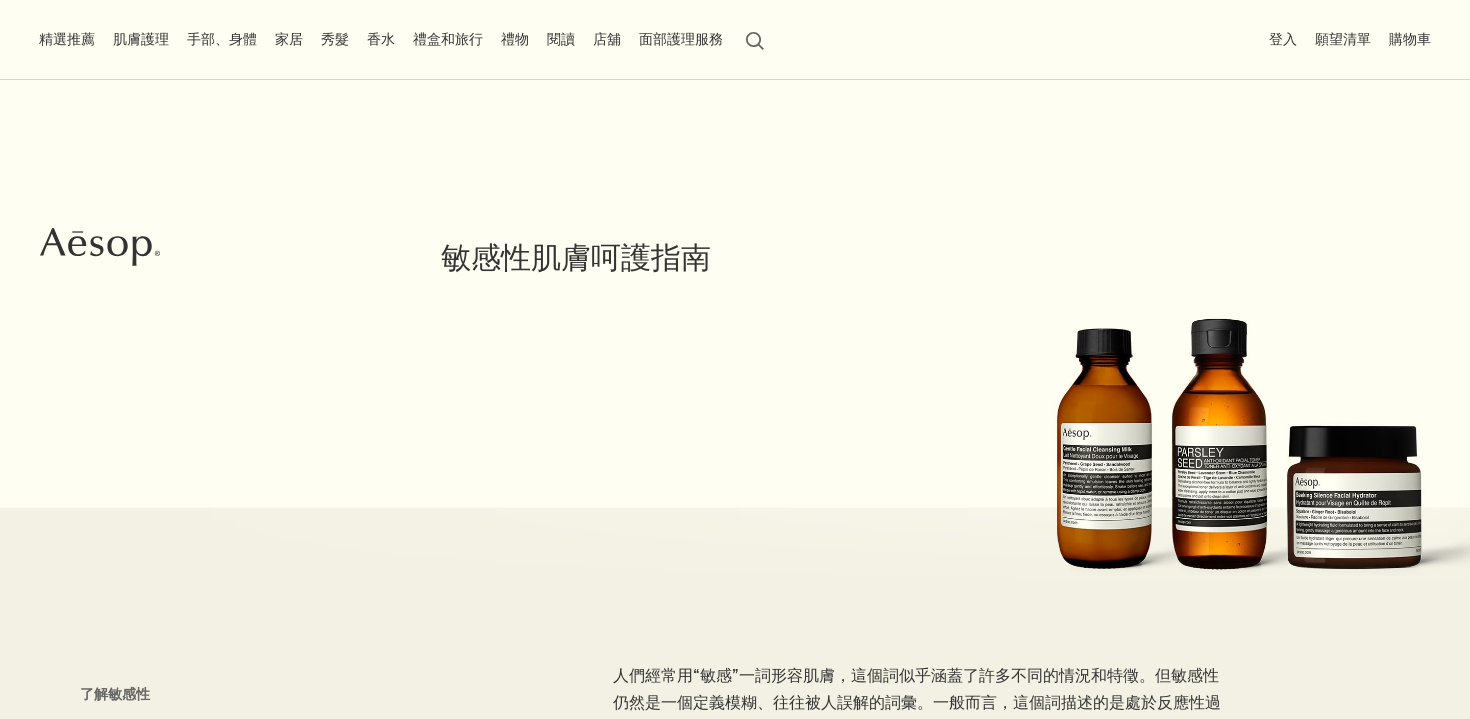 scroll, scrollTop: 562, scrollLeft: 0, axis: vertical 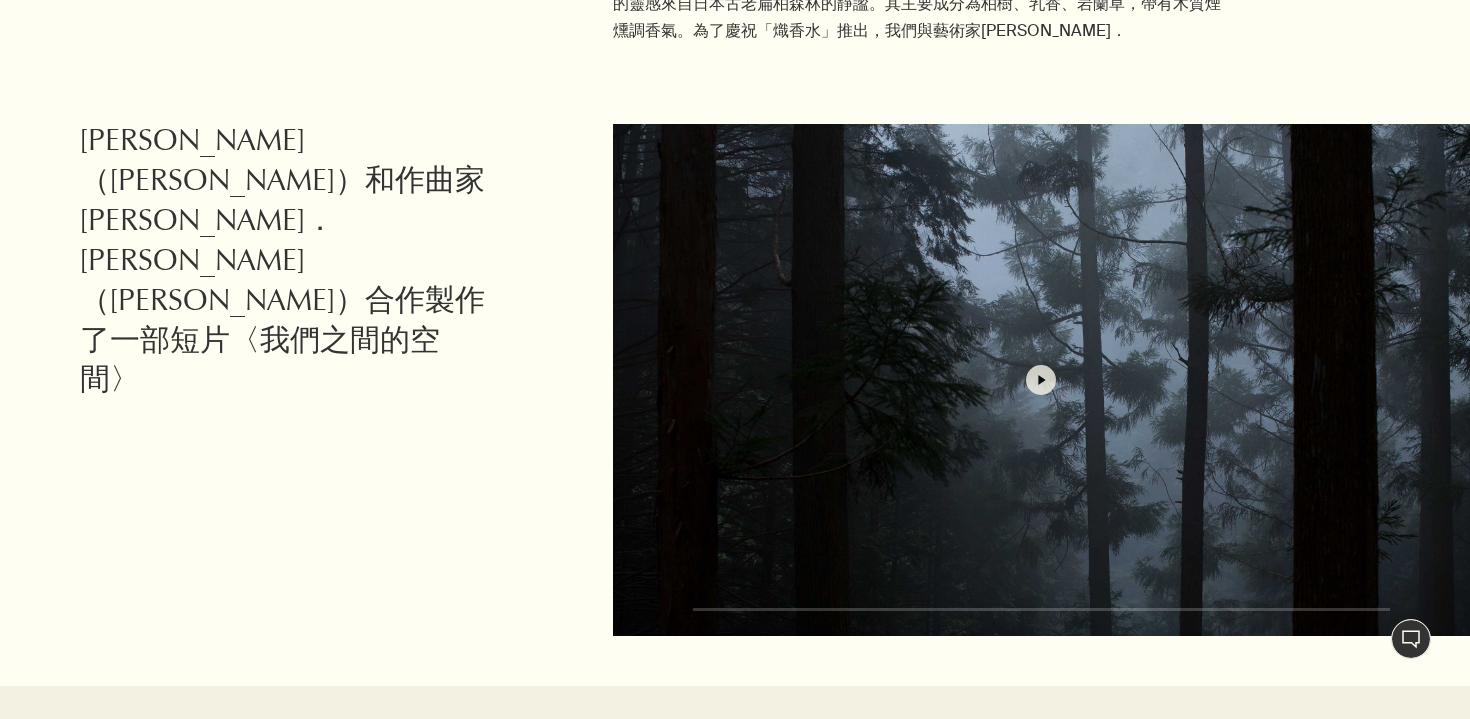 click at bounding box center (1042, 380) 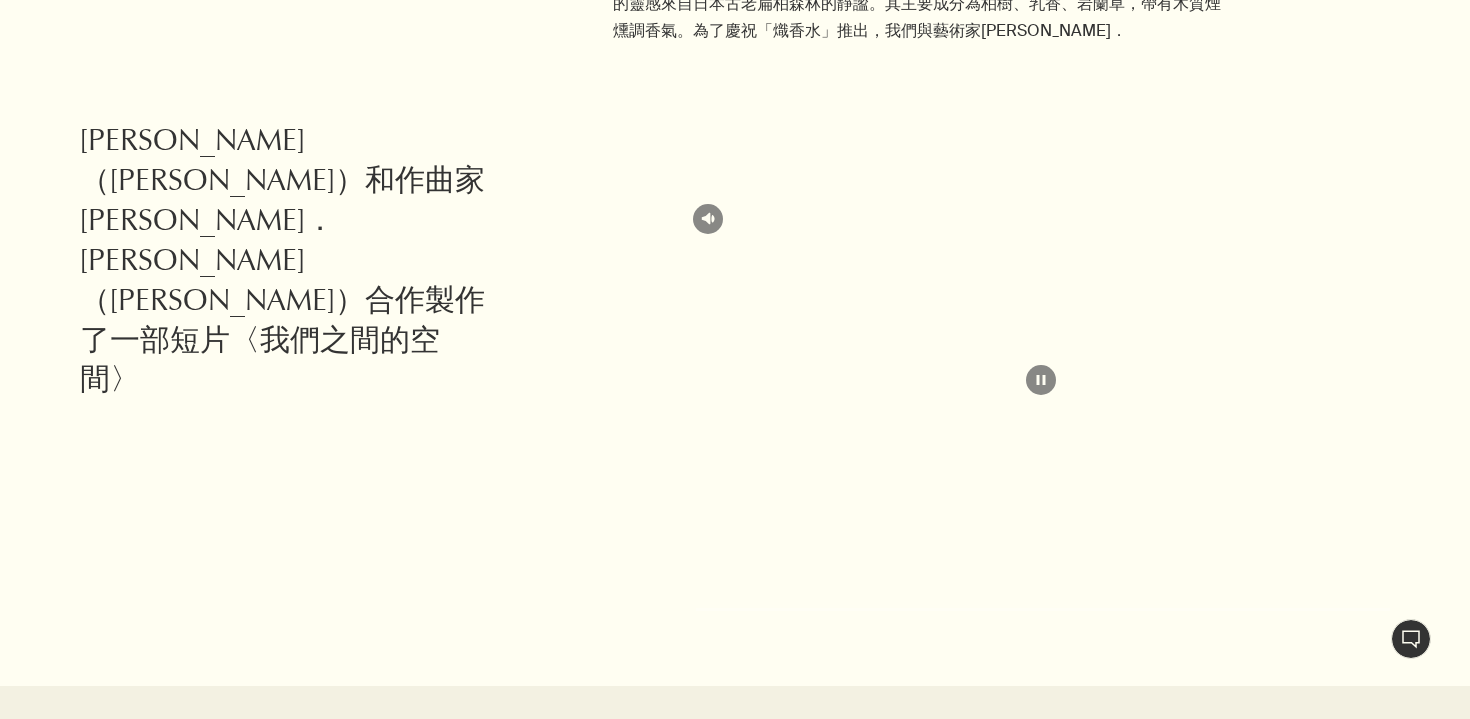 click at bounding box center [1042, 380] 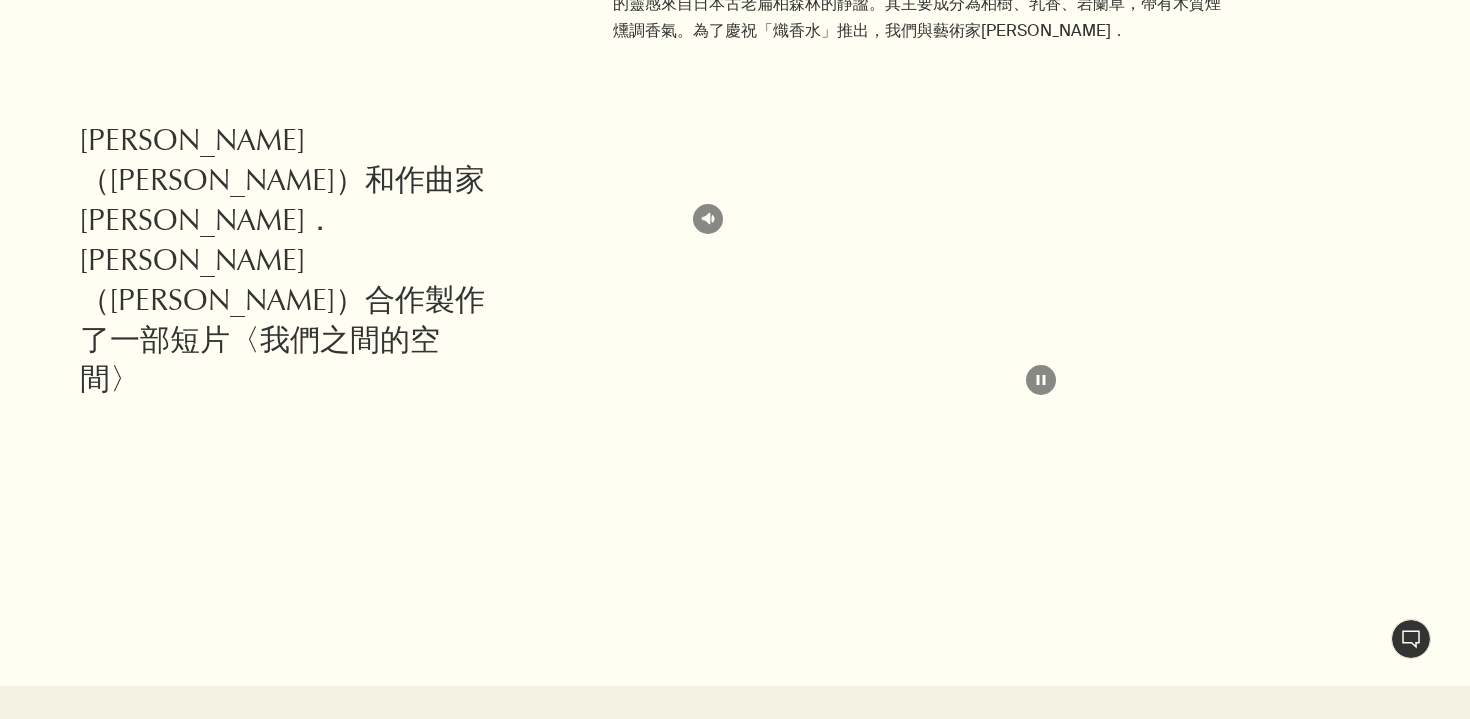 drag, startPoint x: 695, startPoint y: 530, endPoint x: 763, endPoint y: 532, distance: 68.0294 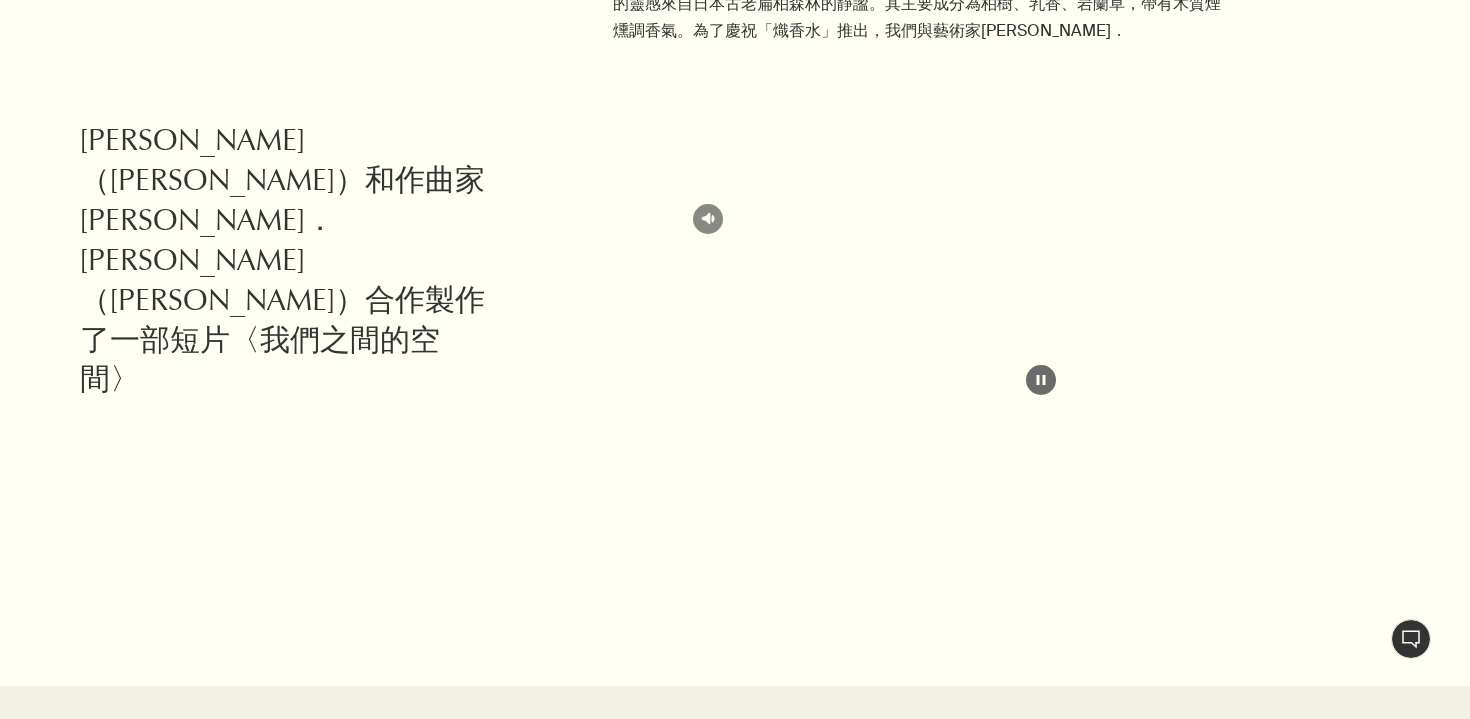 click on "pause" at bounding box center (1041, 380) 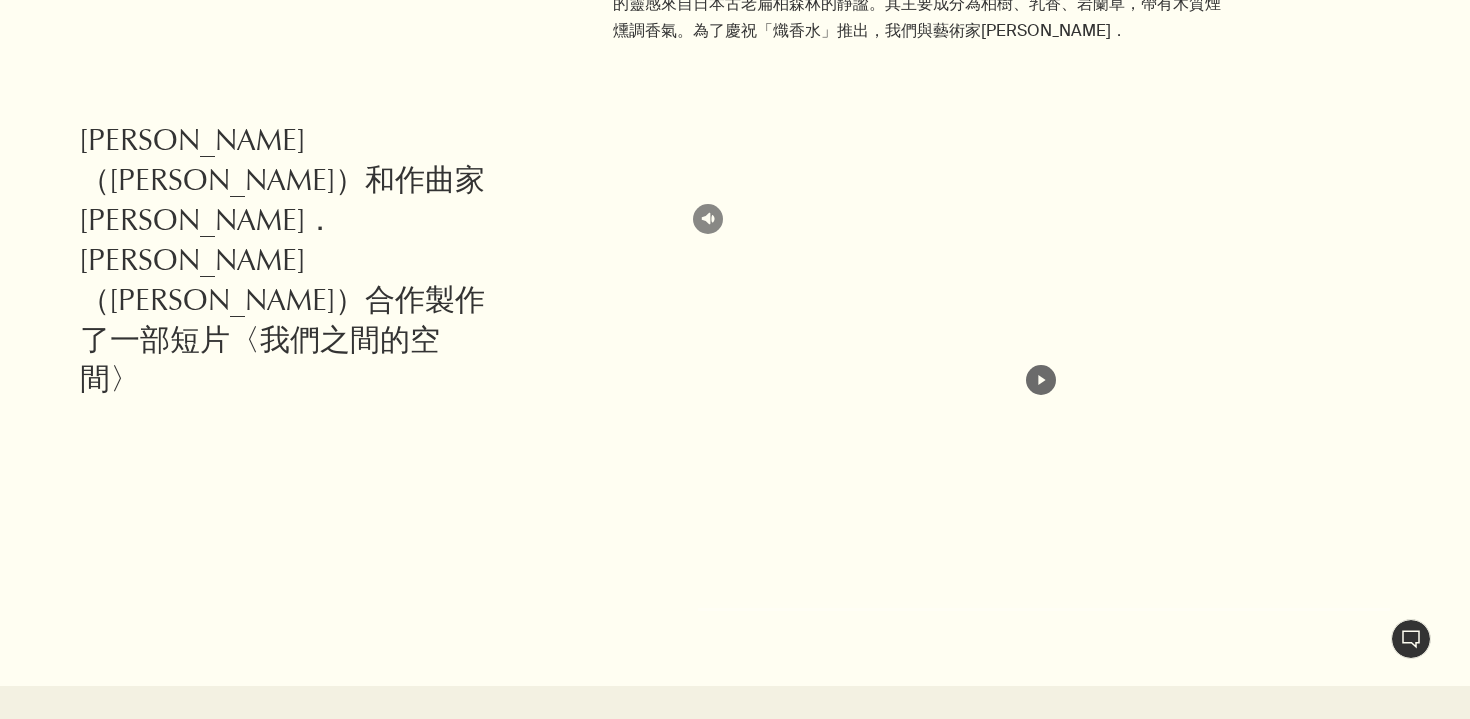 click on "play" at bounding box center (1041, 380) 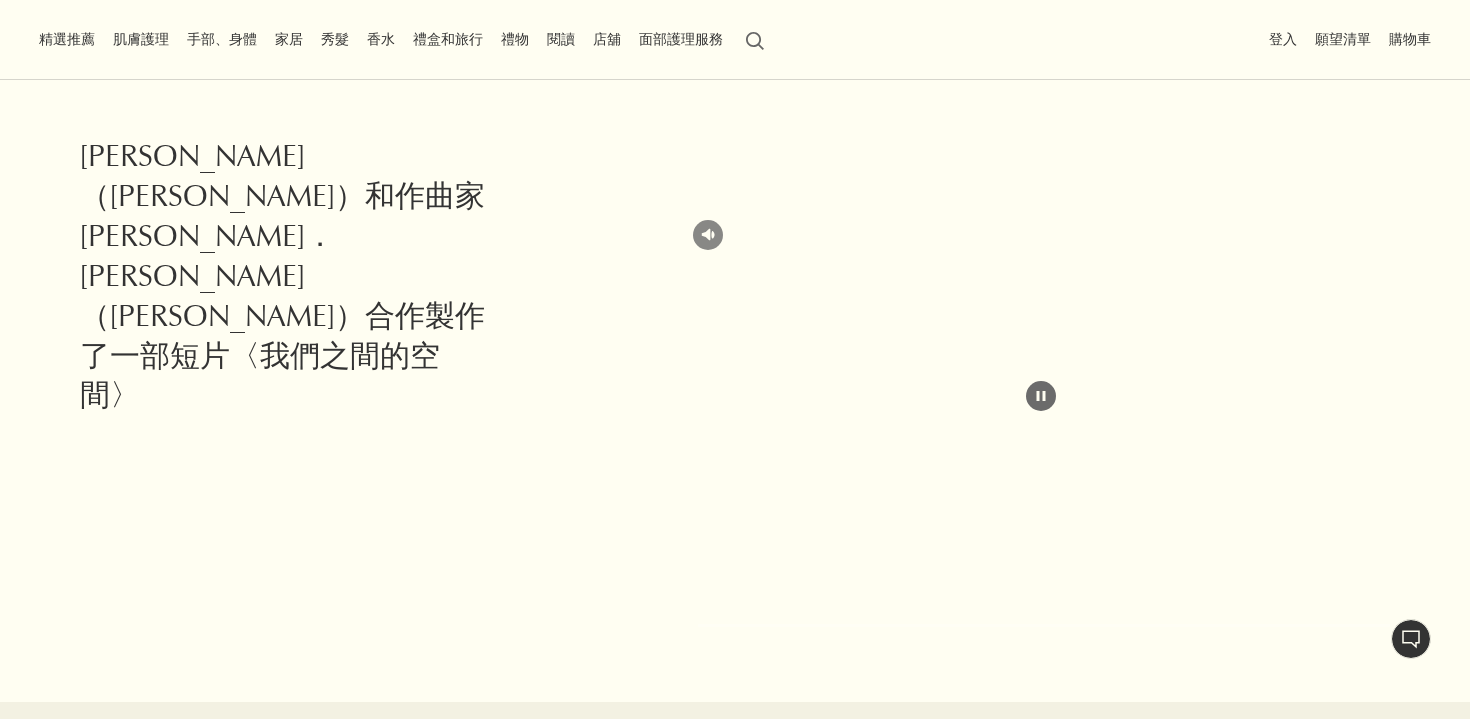 scroll, scrollTop: 5519, scrollLeft: 0, axis: vertical 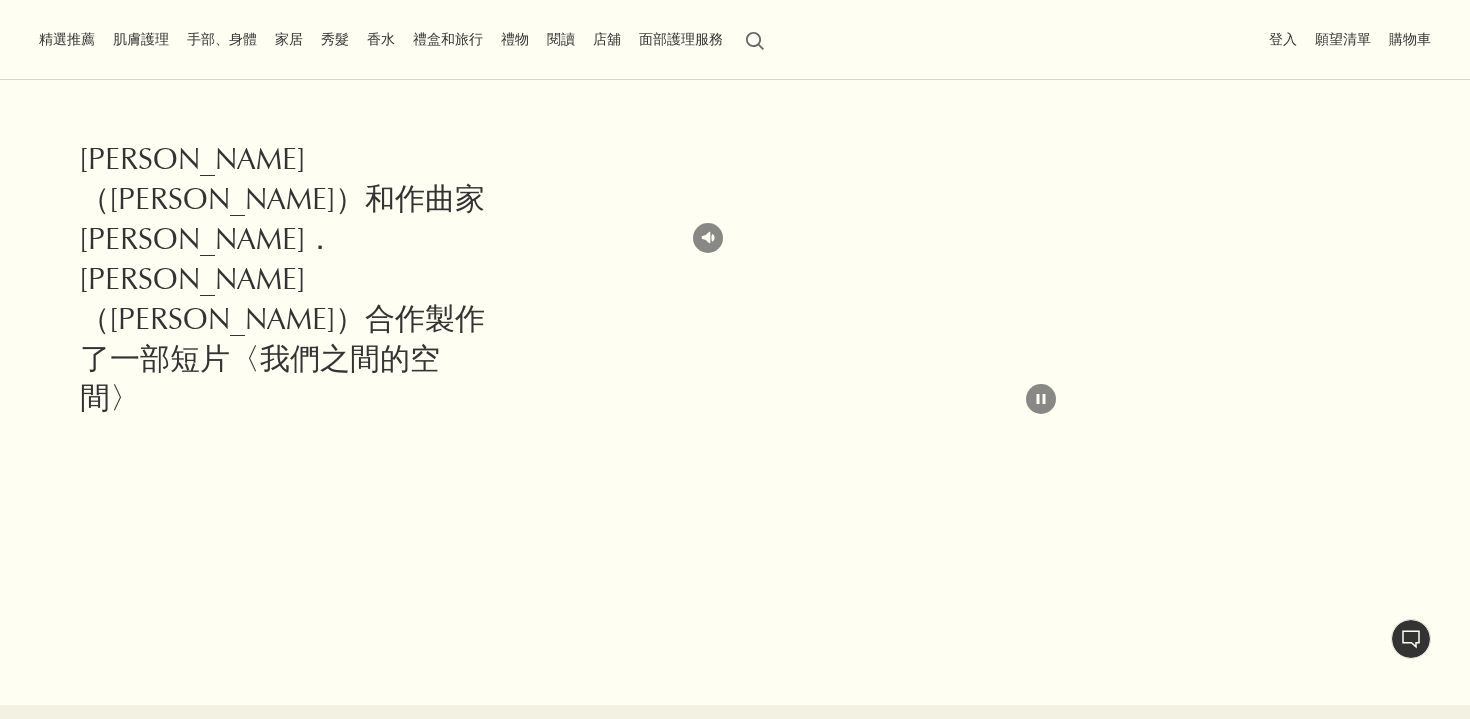 drag, startPoint x: 757, startPoint y: 549, endPoint x: 899, endPoint y: 549, distance: 142 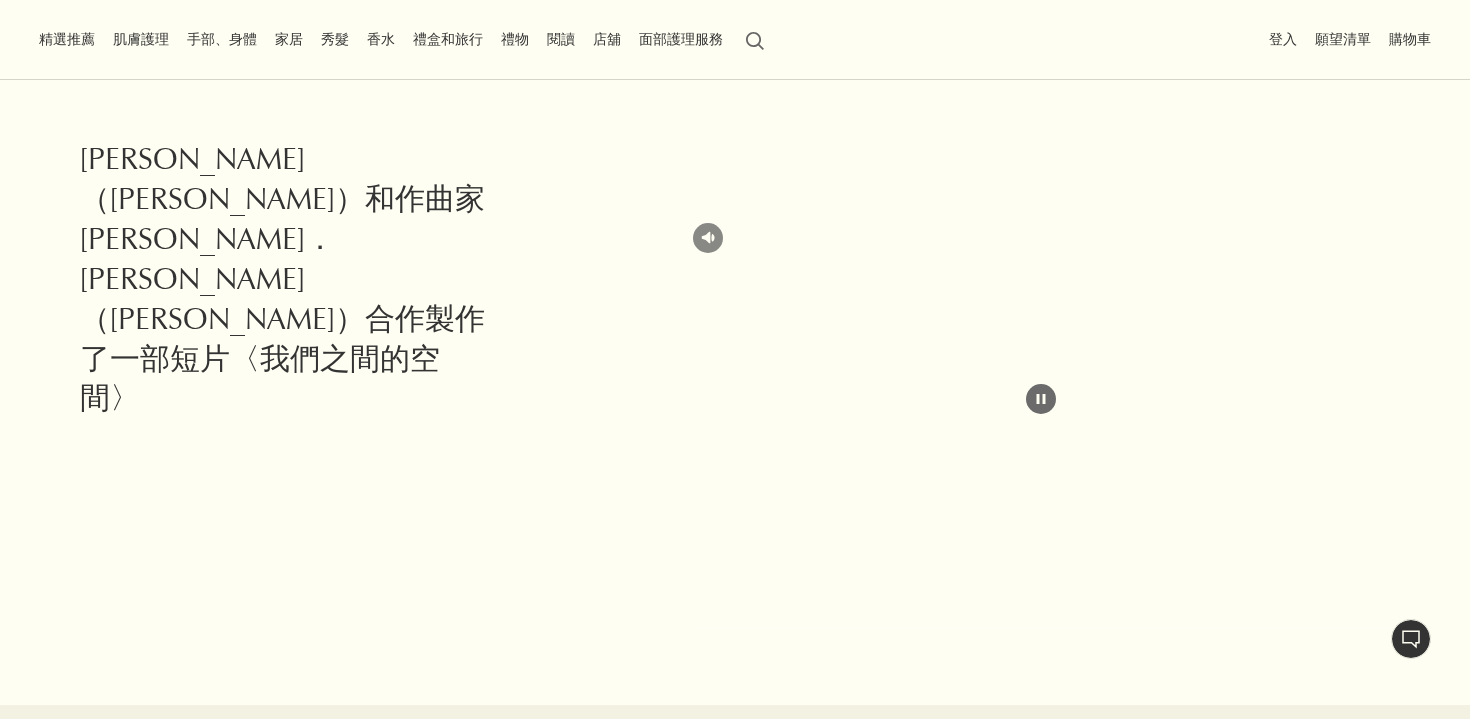 click on "pause" at bounding box center [1041, 399] 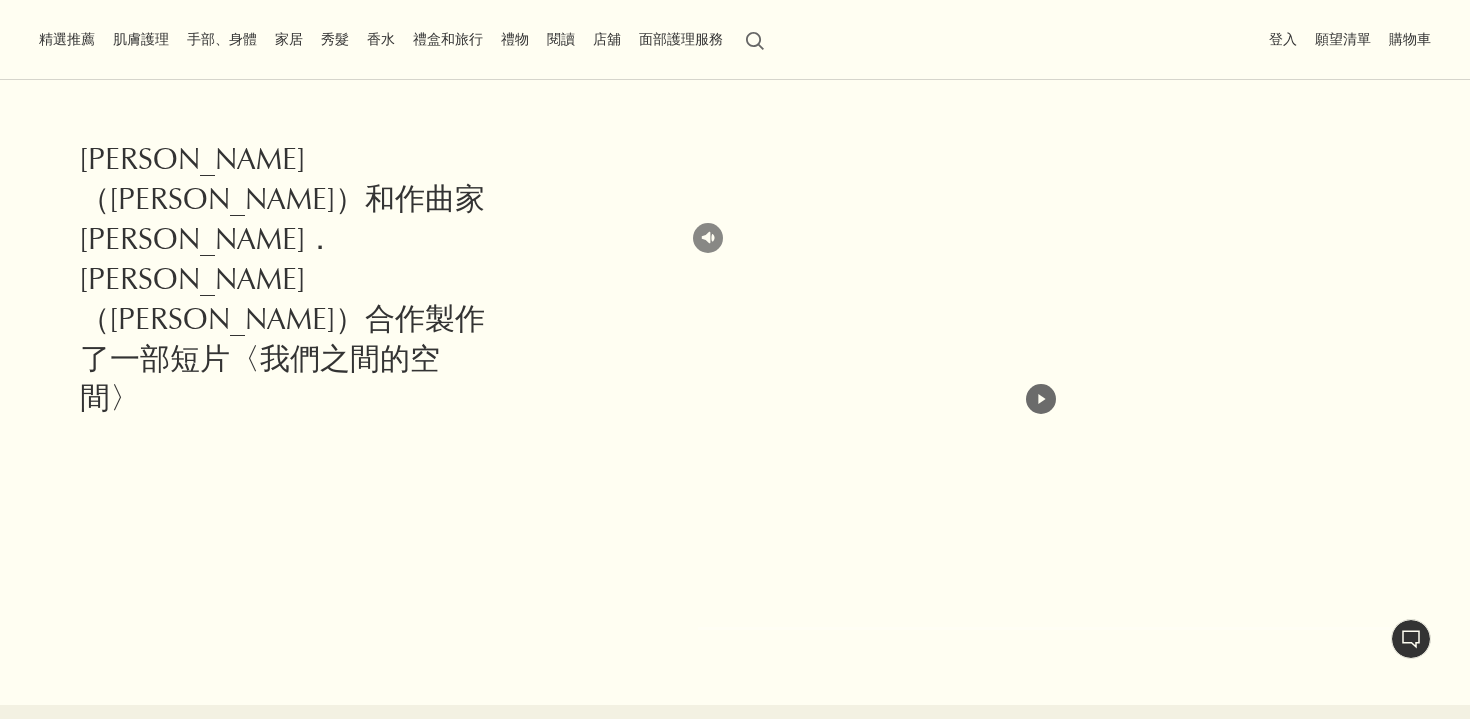 click on "play" at bounding box center [1041, 399] 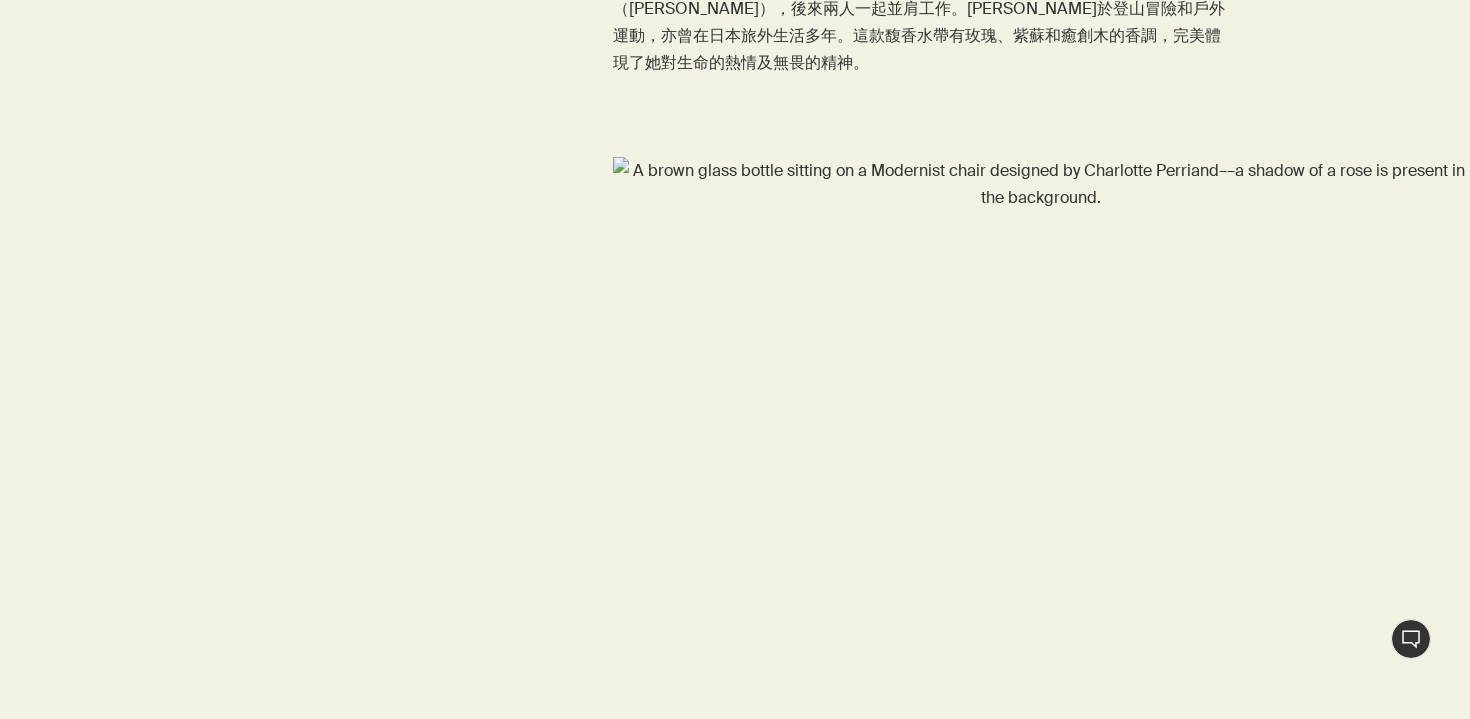 scroll, scrollTop: 6608, scrollLeft: 0, axis: vertical 